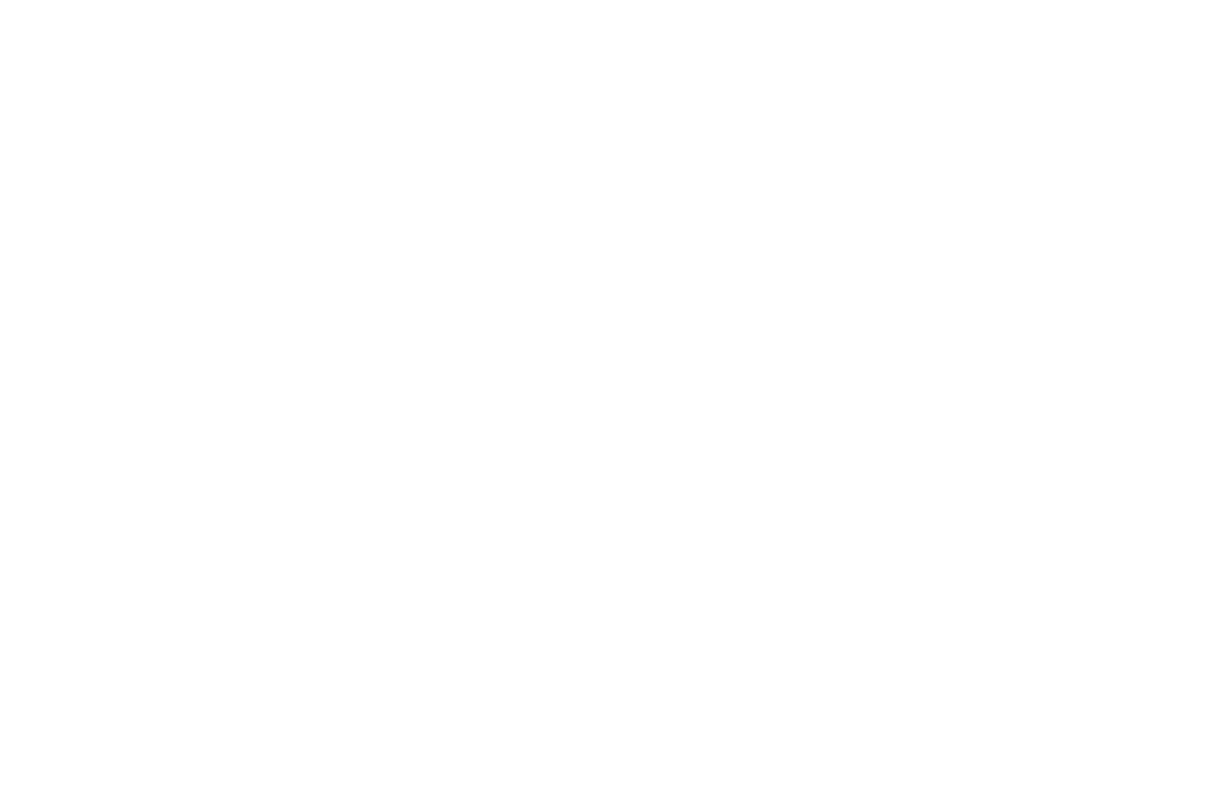 scroll, scrollTop: 0, scrollLeft: 0, axis: both 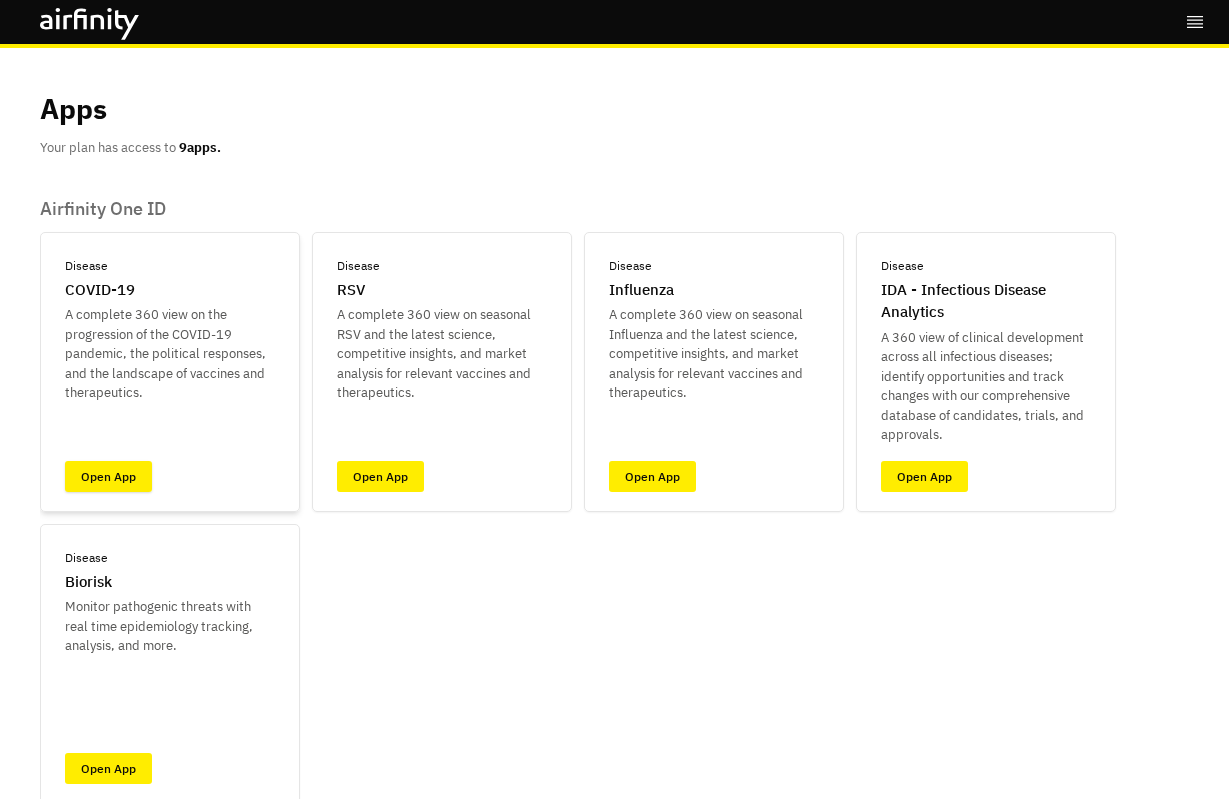click on "Open App" at bounding box center (108, 476) 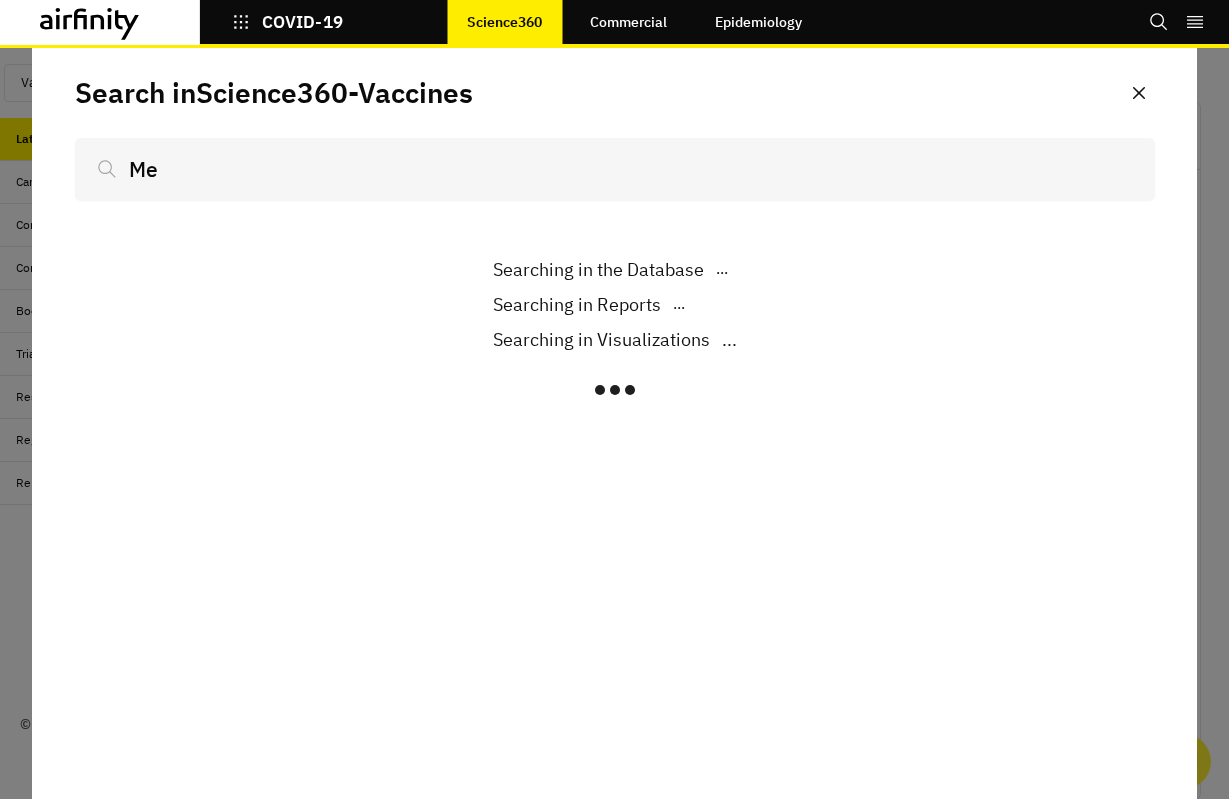 scroll, scrollTop: 0, scrollLeft: 0, axis: both 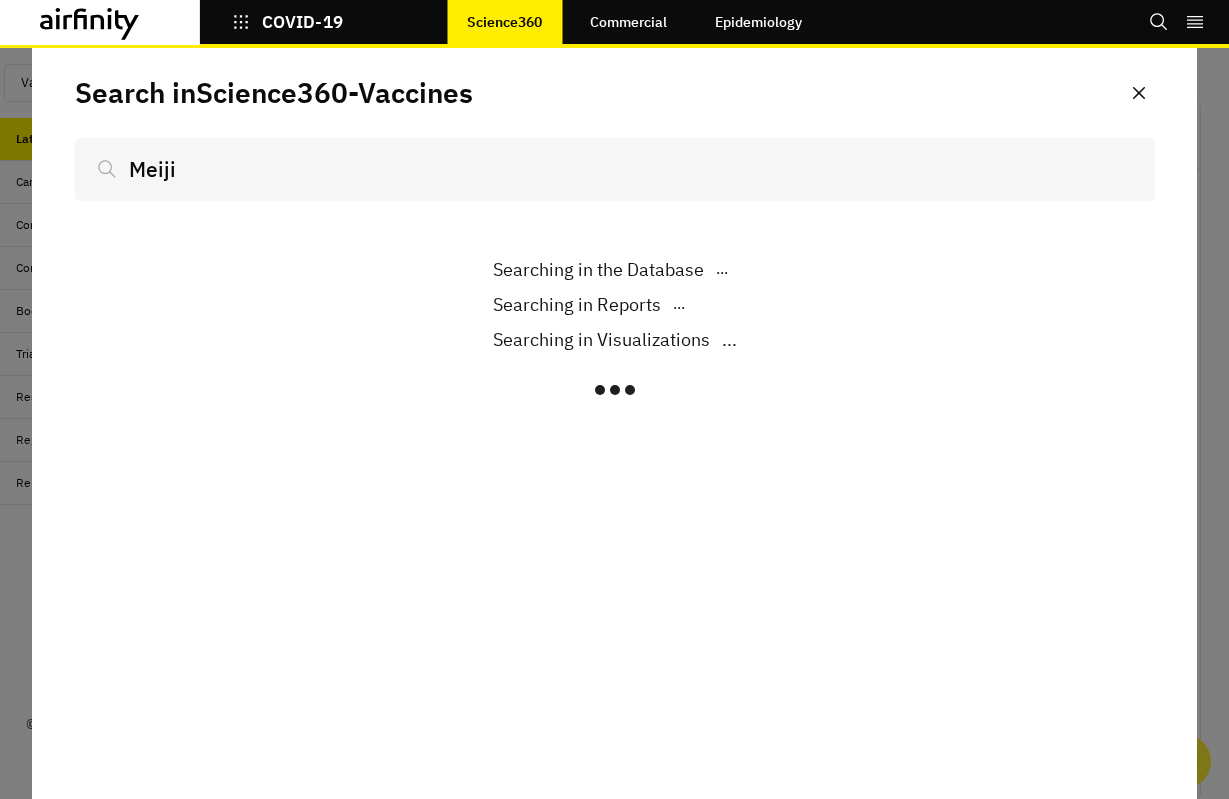 type on "Meiji" 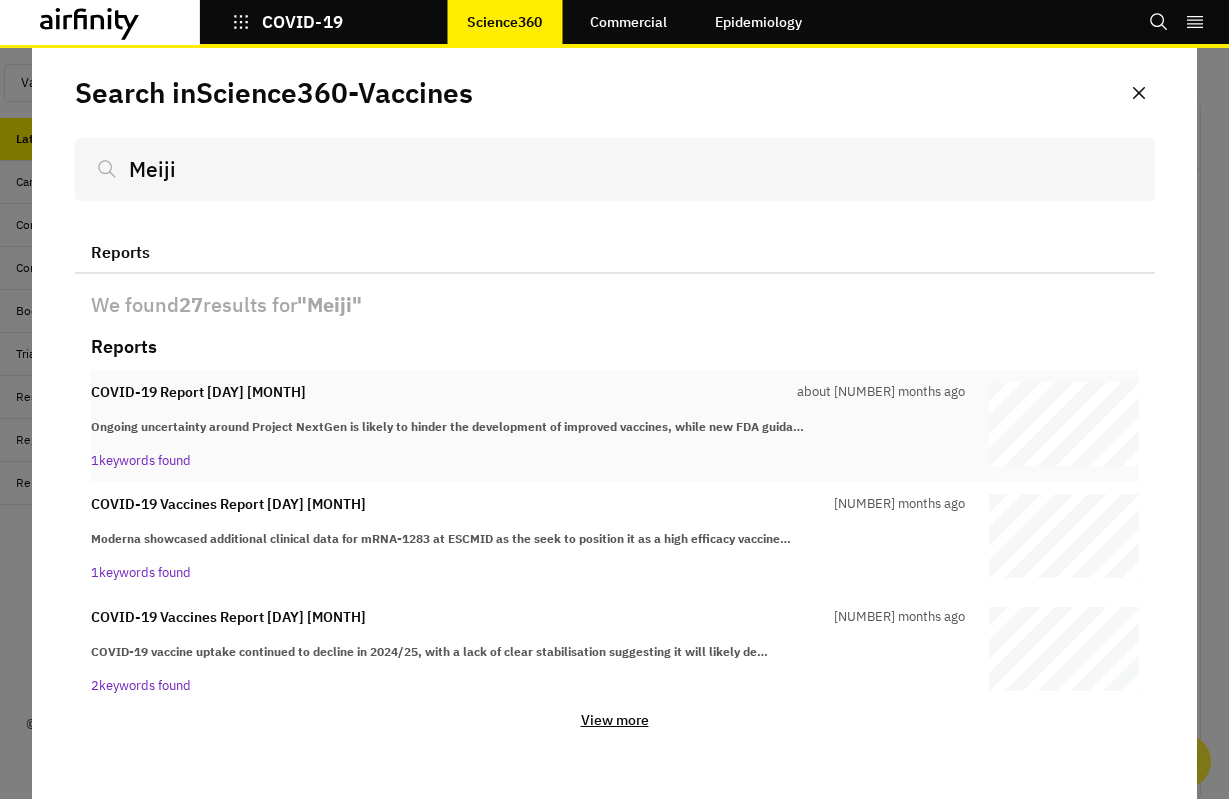 click on "COVID-19 Vaccines Report [DAY] [MONTH]" at bounding box center [198, 392] 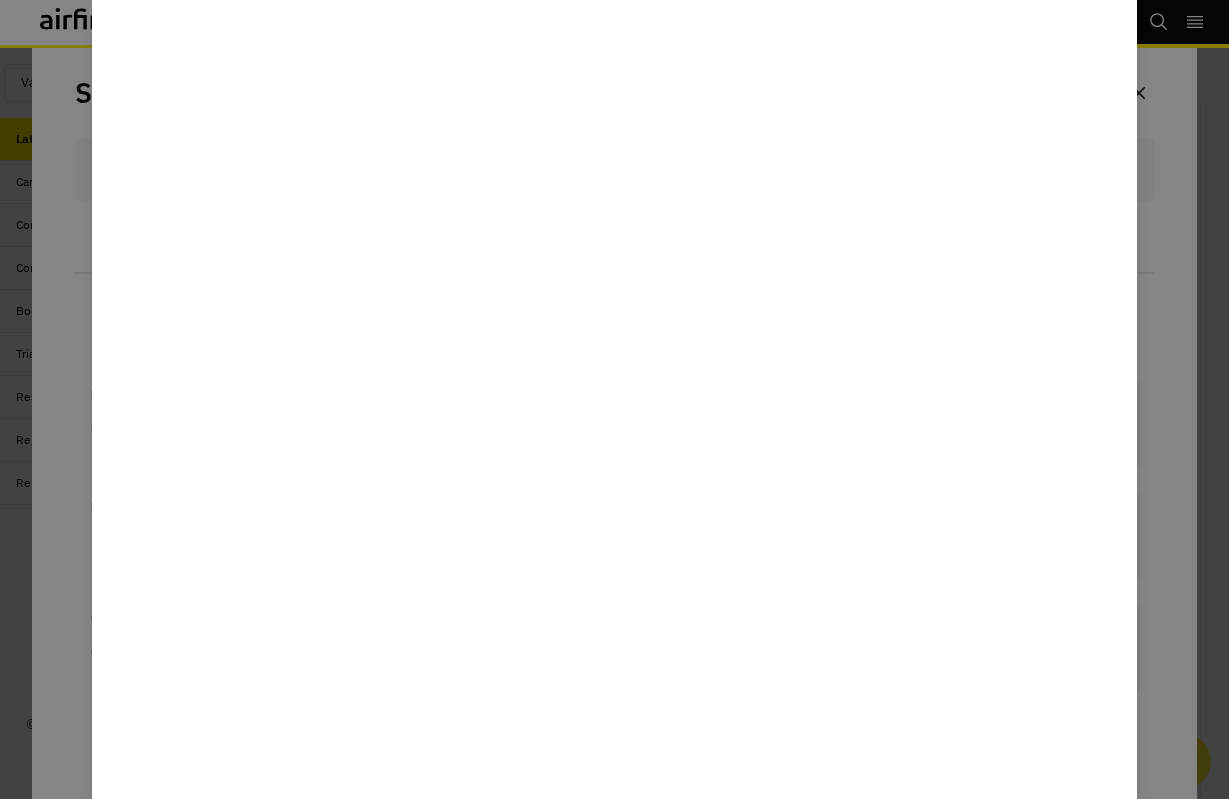scroll, scrollTop: 0, scrollLeft: 0, axis: both 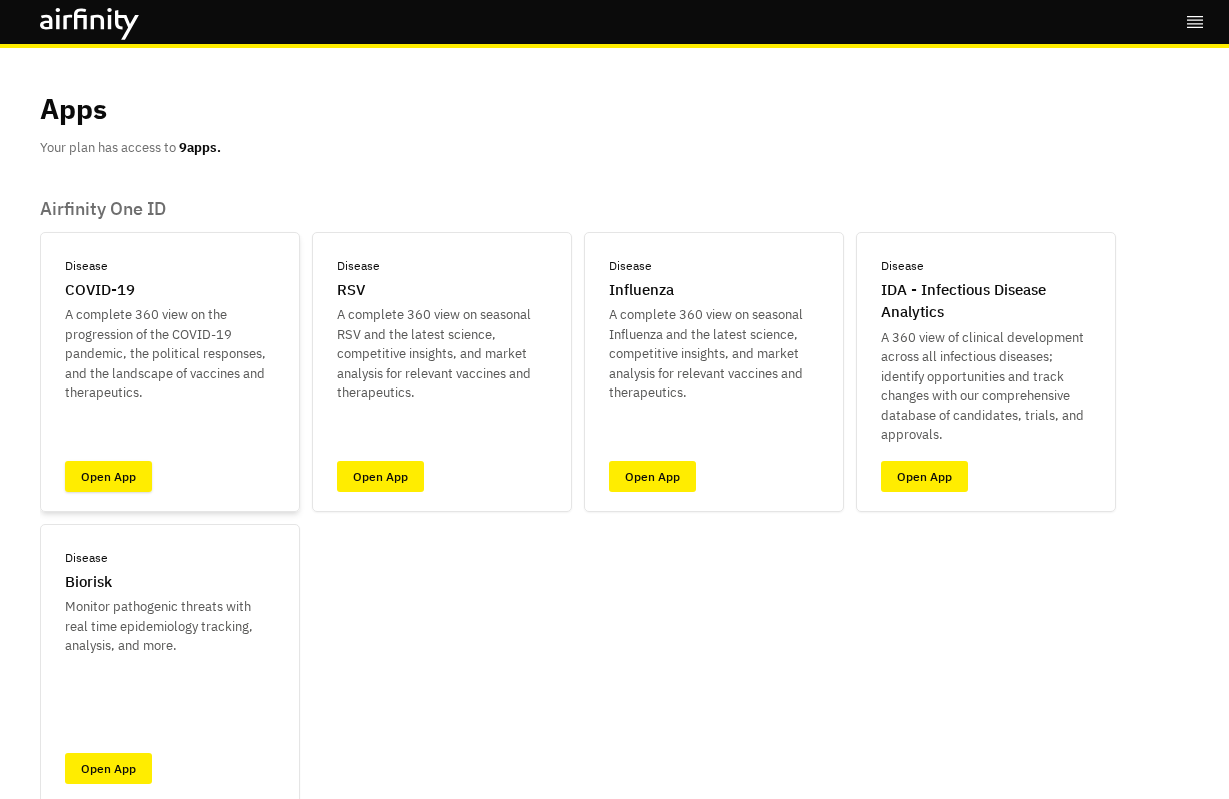 click on "Open App" at bounding box center (108, 476) 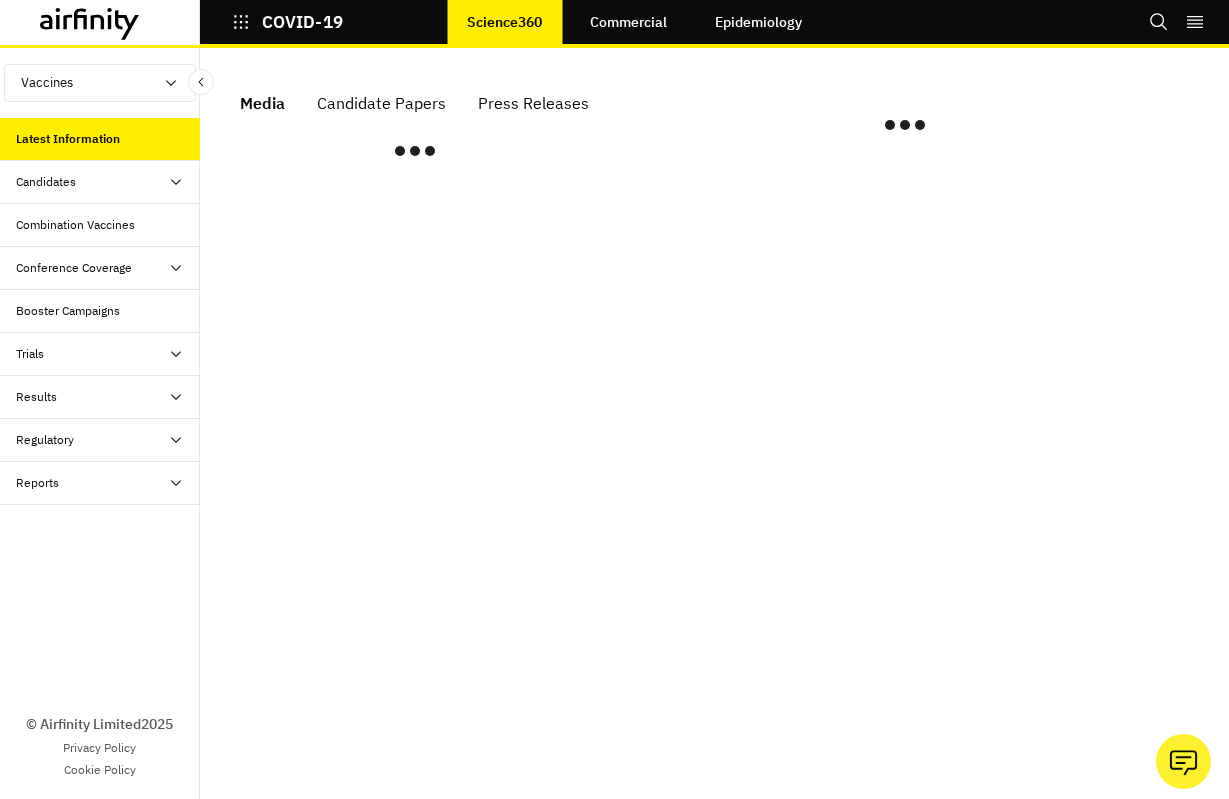 scroll, scrollTop: 0, scrollLeft: 0, axis: both 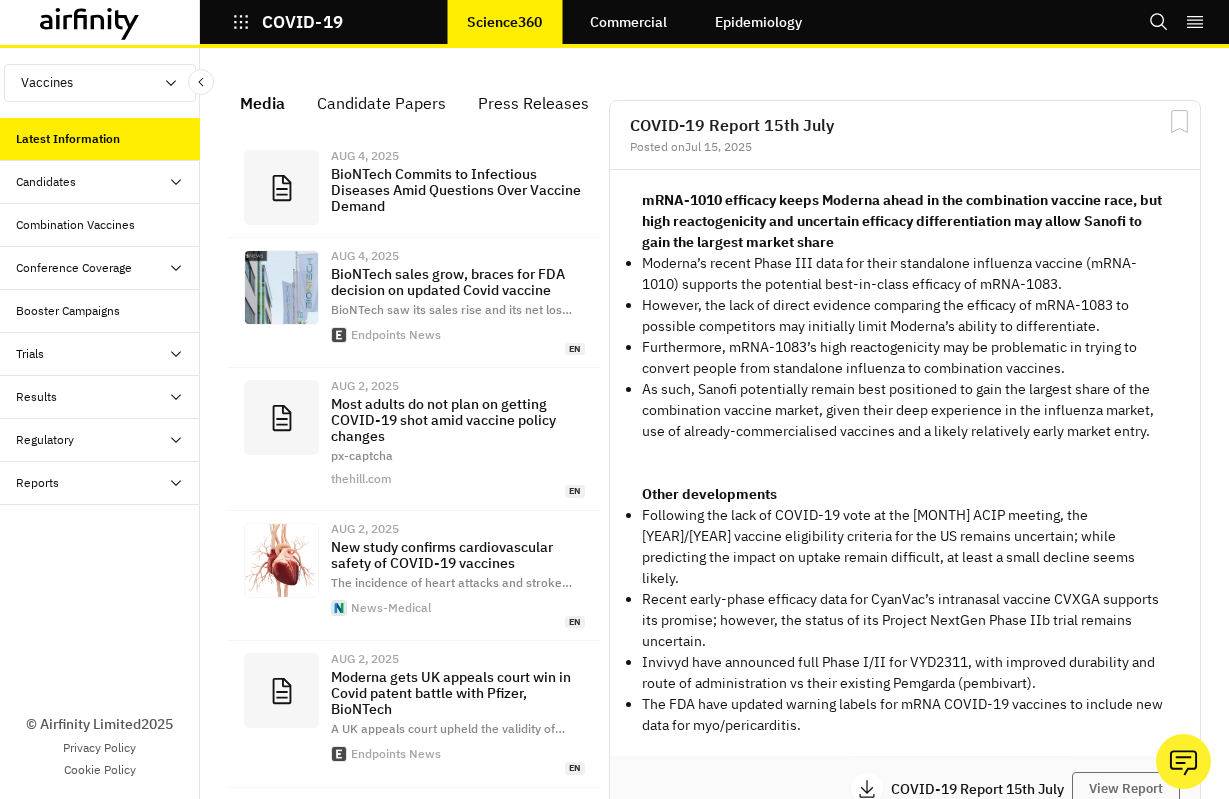click 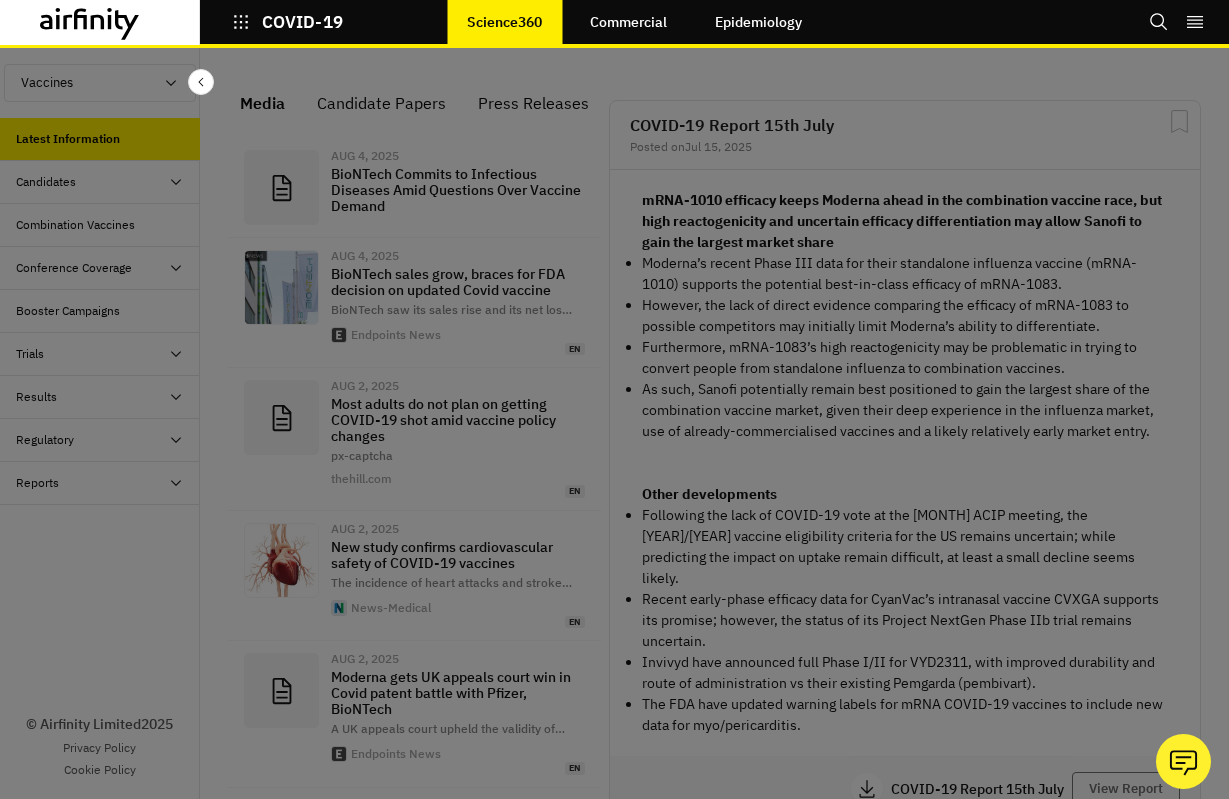 scroll, scrollTop: 0, scrollLeft: 0, axis: both 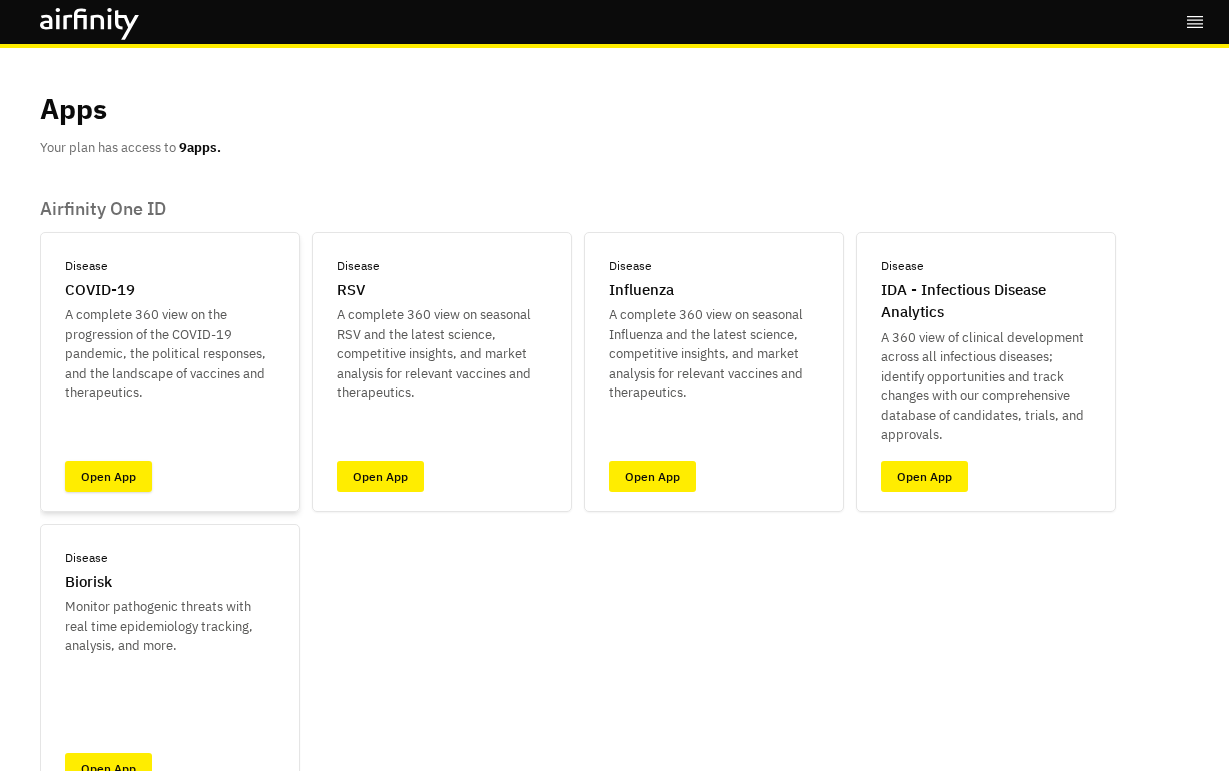 click on "Open App" at bounding box center [108, 476] 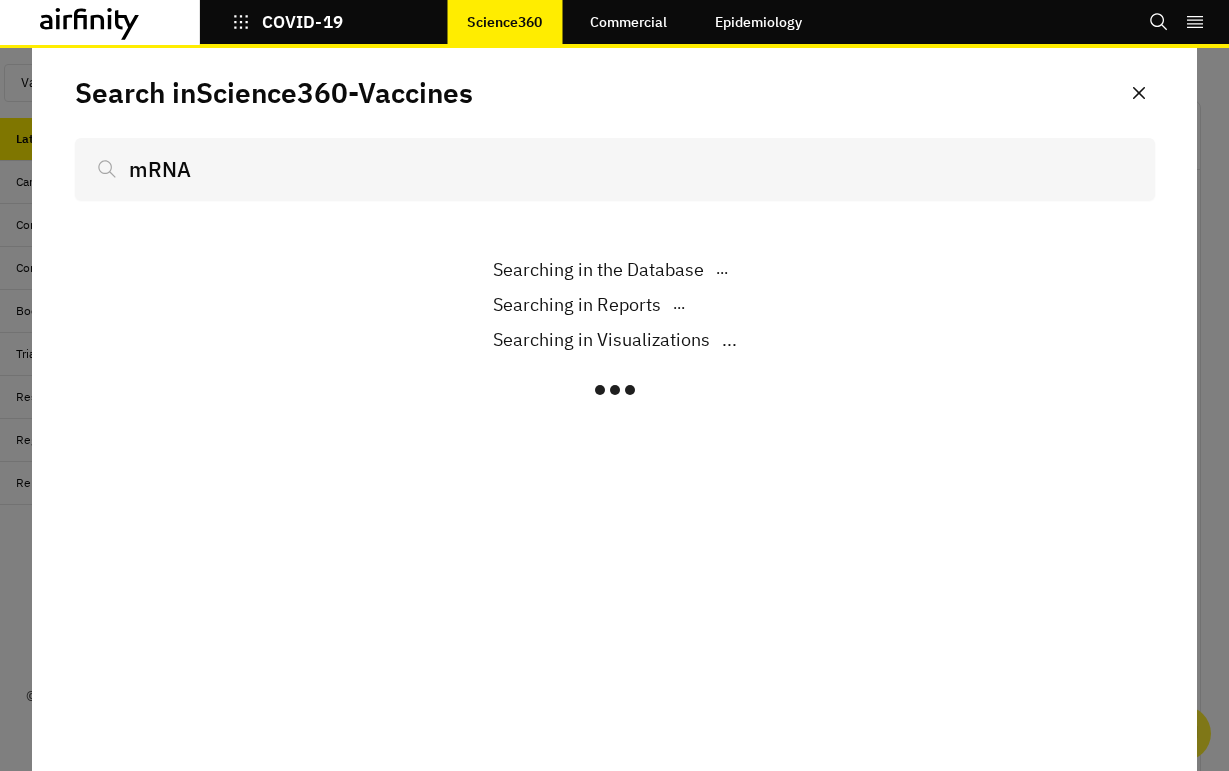 scroll, scrollTop: 0, scrollLeft: 0, axis: both 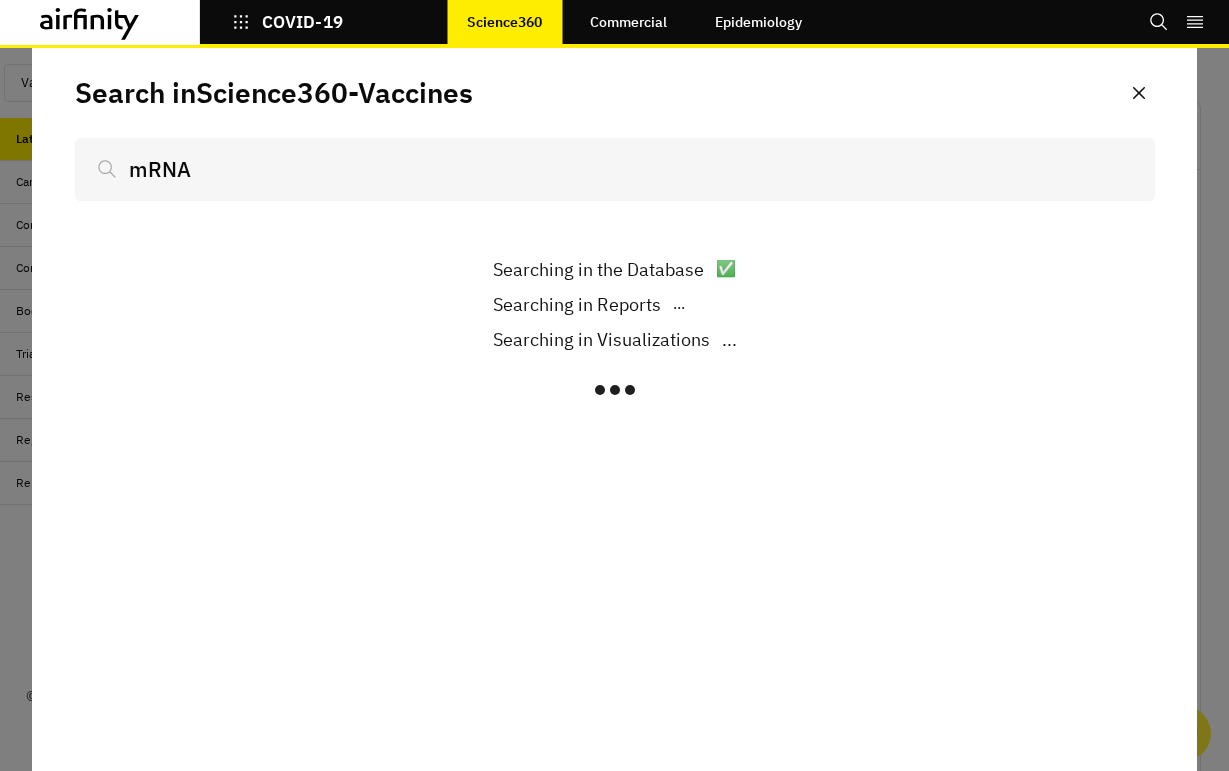 type on "mRNA" 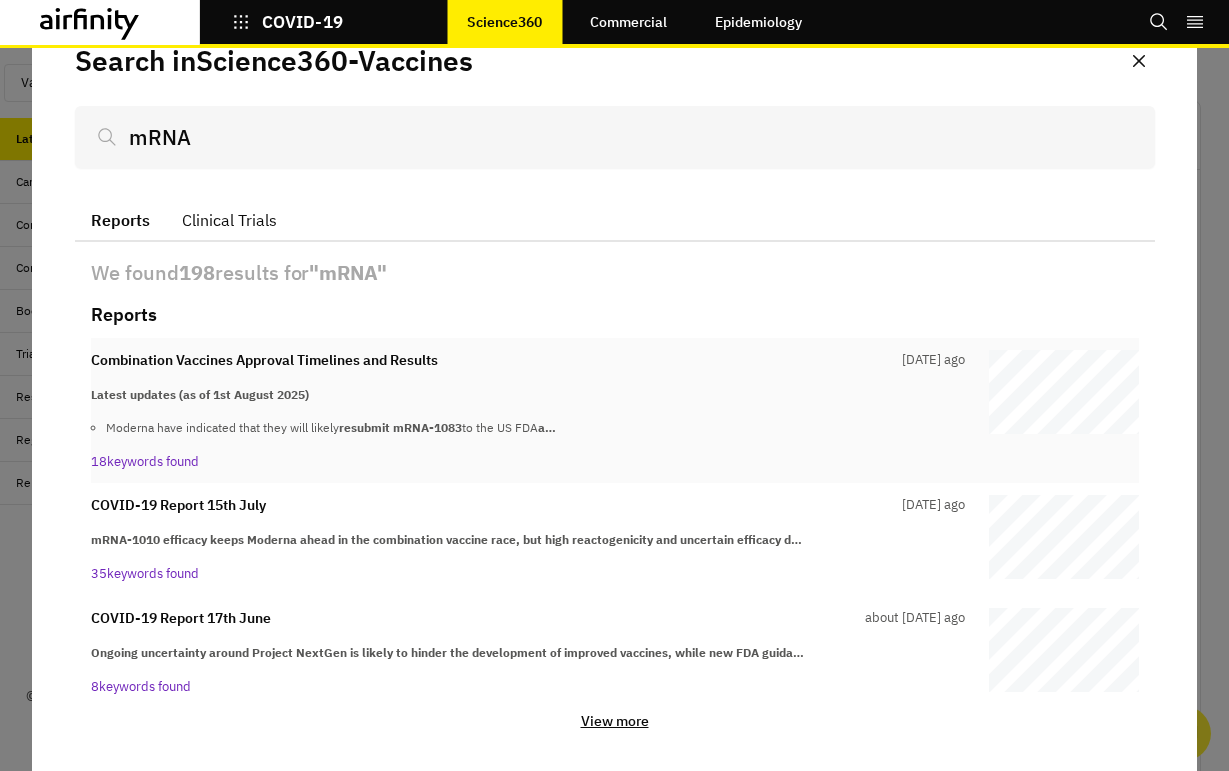 scroll, scrollTop: 39, scrollLeft: 0, axis: vertical 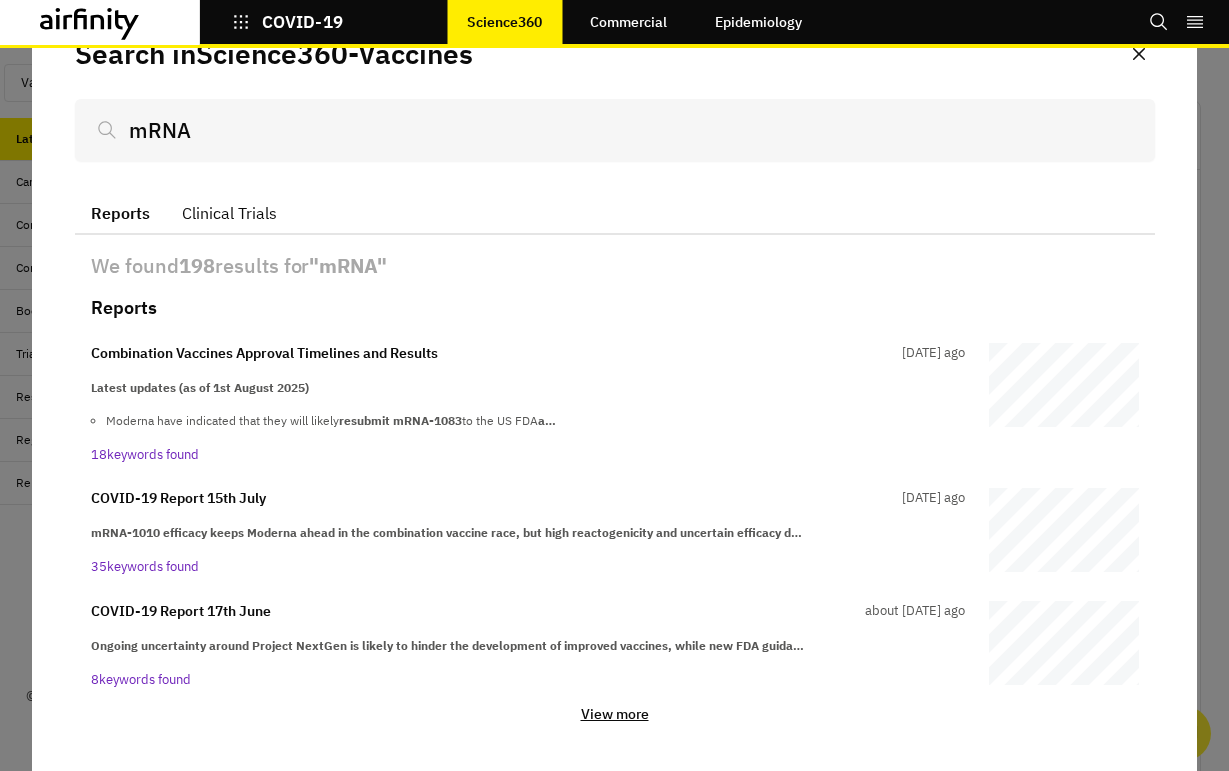 click on "View more" at bounding box center (615, 714) 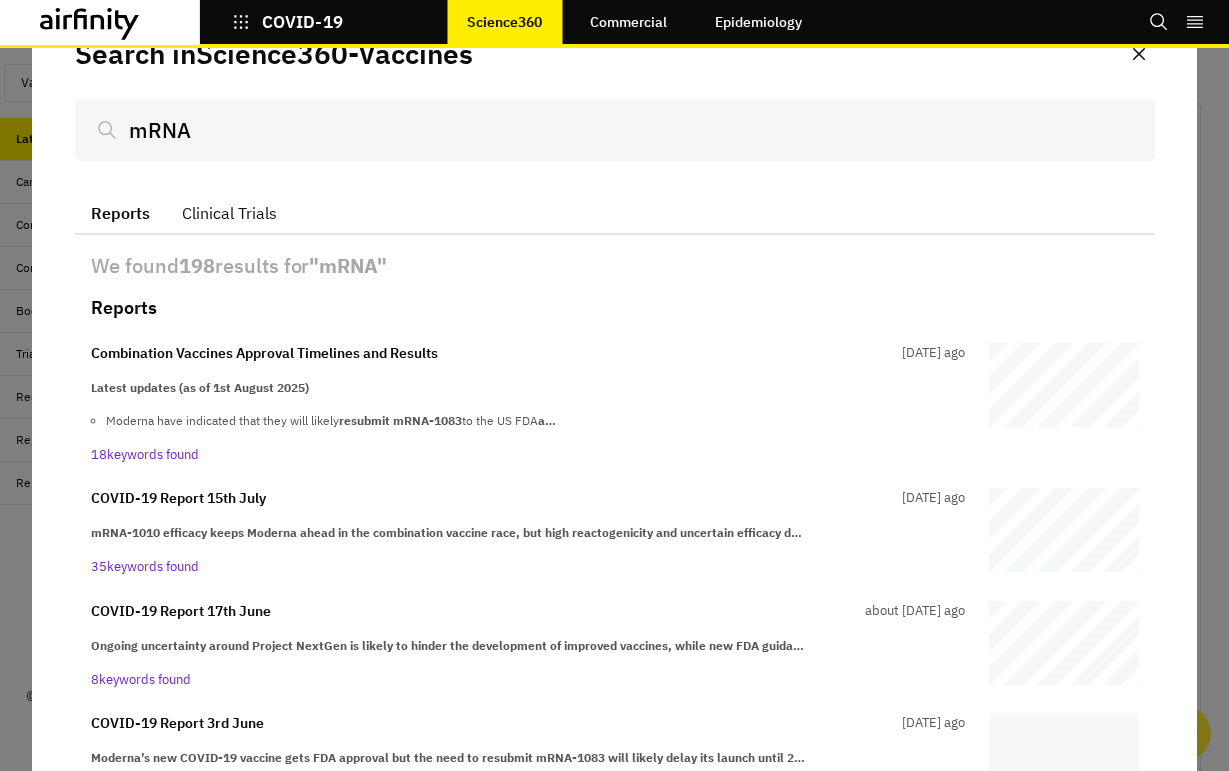 click on "mRNA" at bounding box center (615, 130) 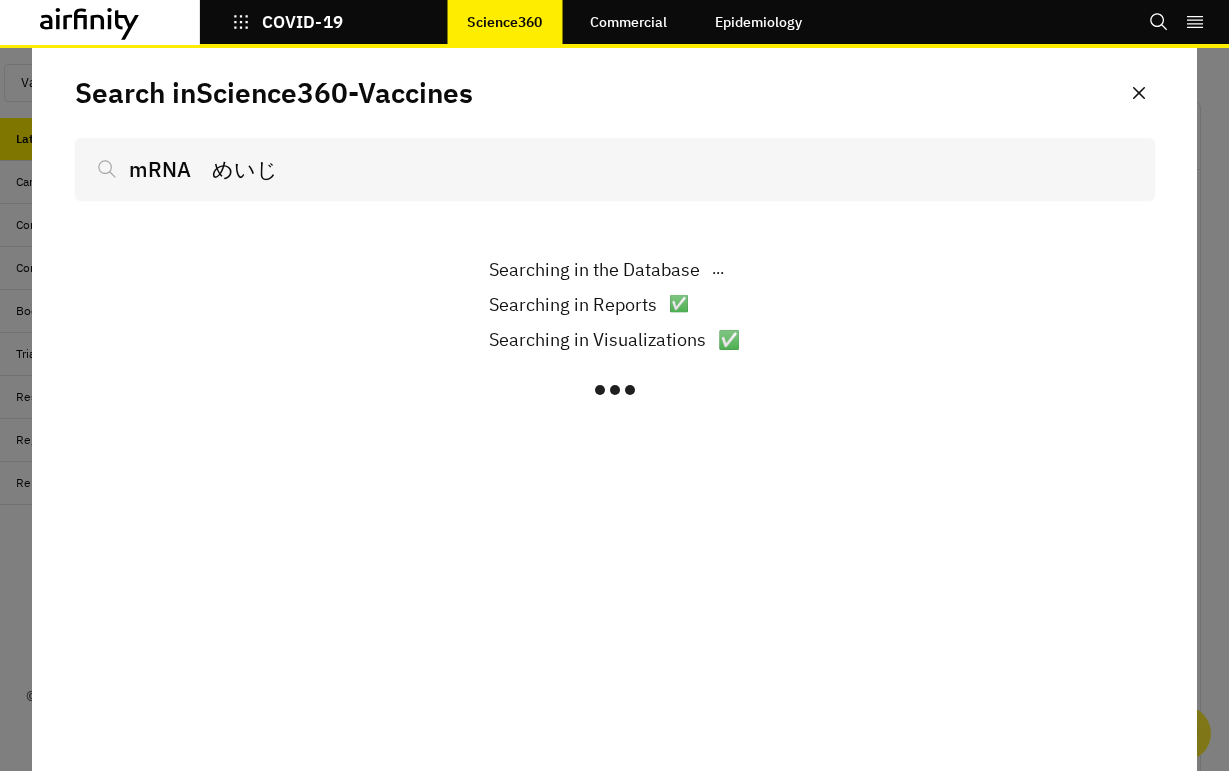 scroll, scrollTop: 0, scrollLeft: 0, axis: both 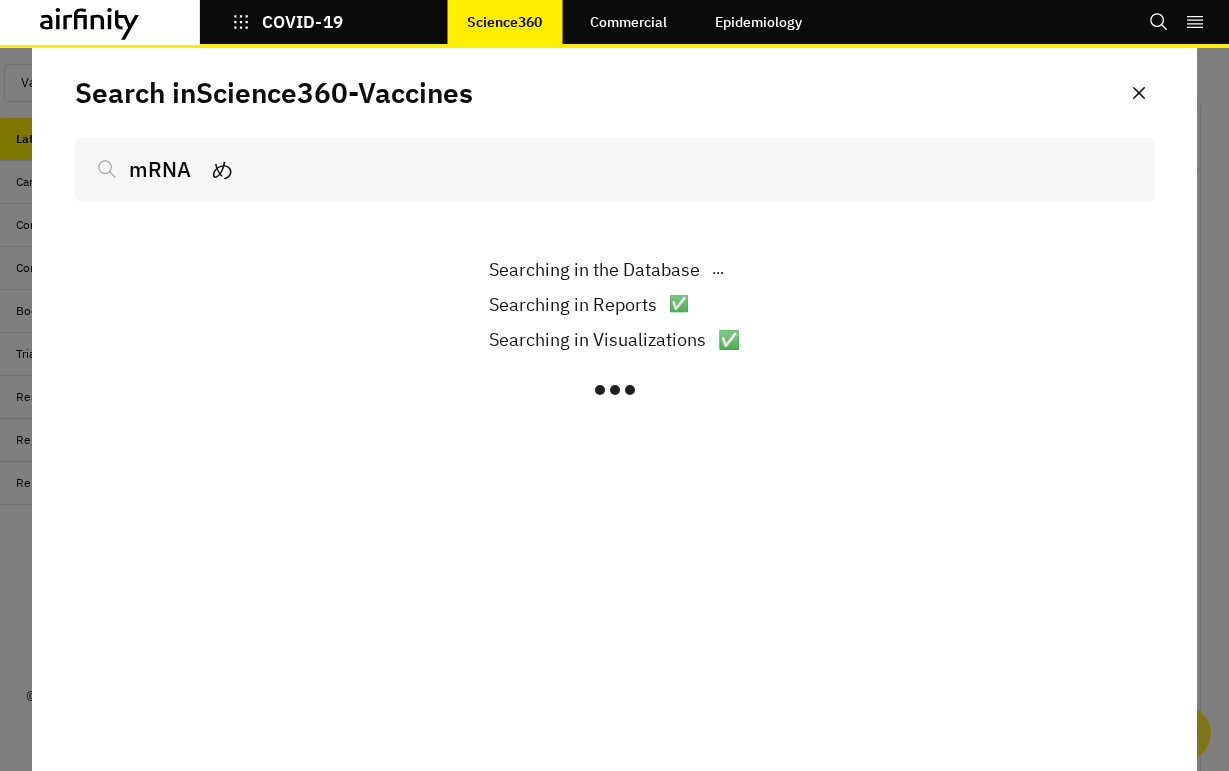 type on "mRNA" 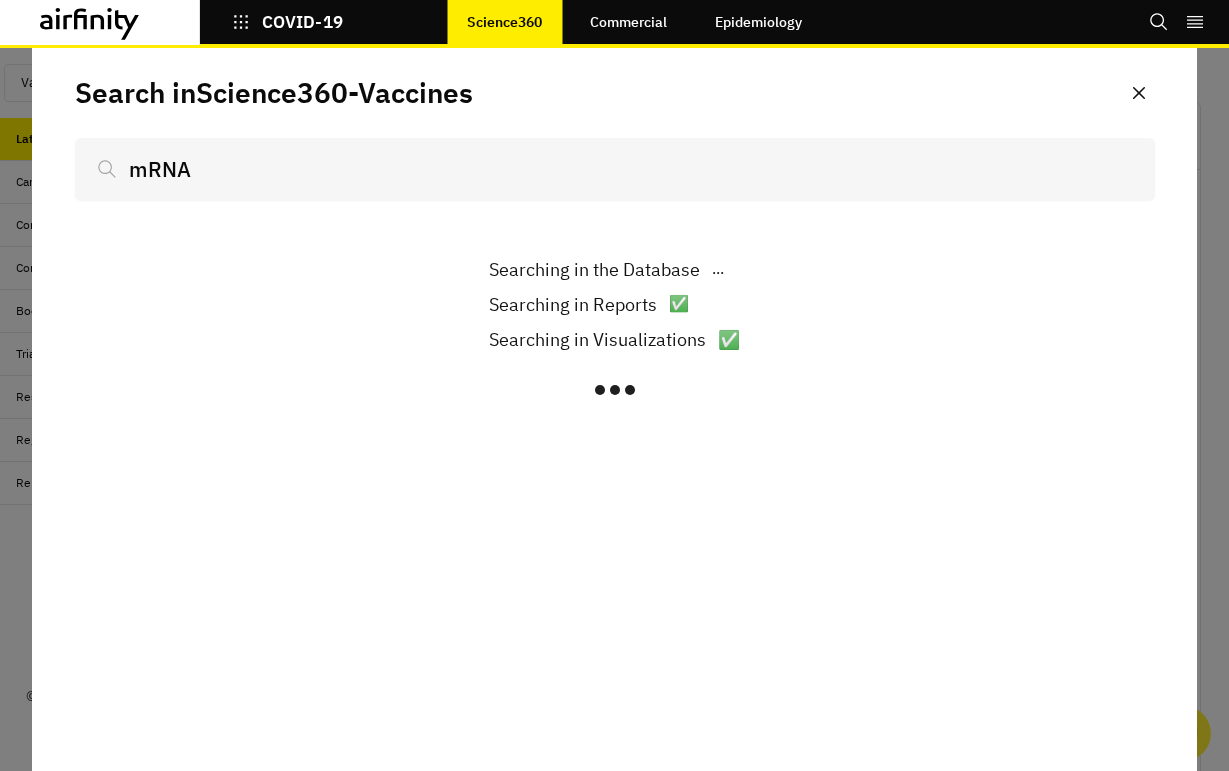 scroll, scrollTop: 16, scrollLeft: 16, axis: both 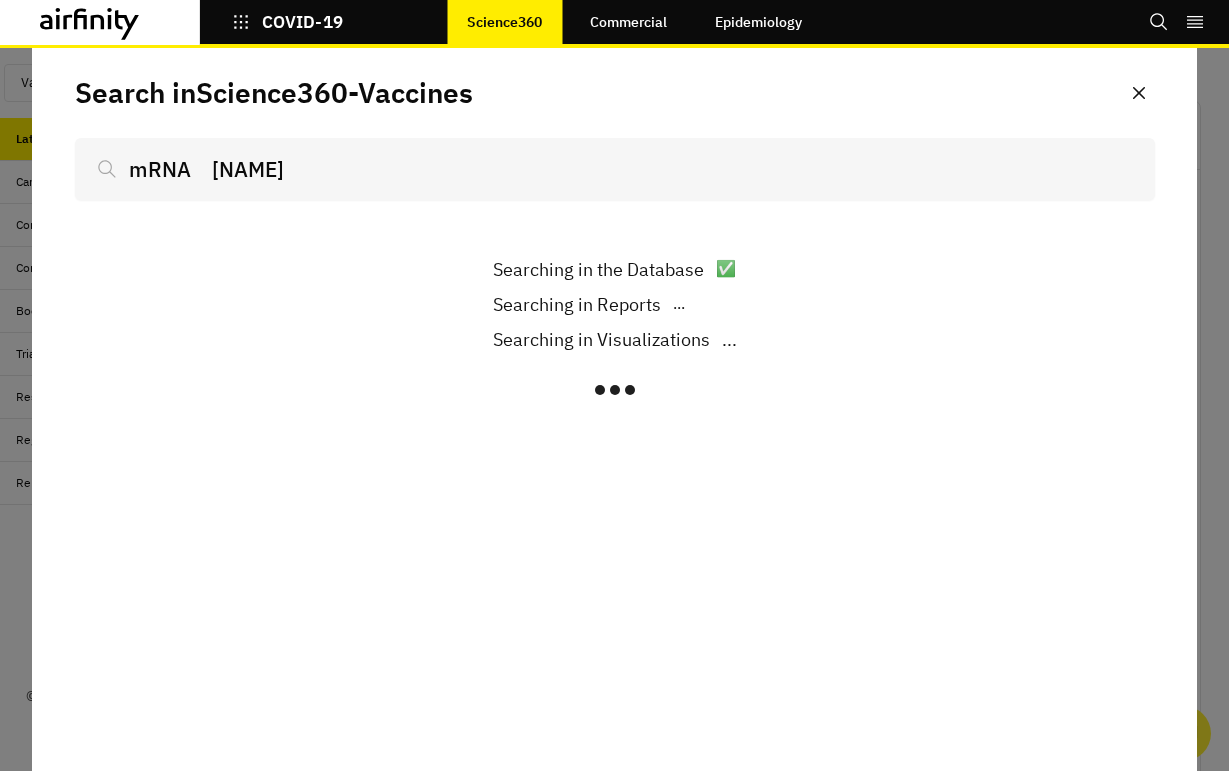 type on "mRNA　meiji" 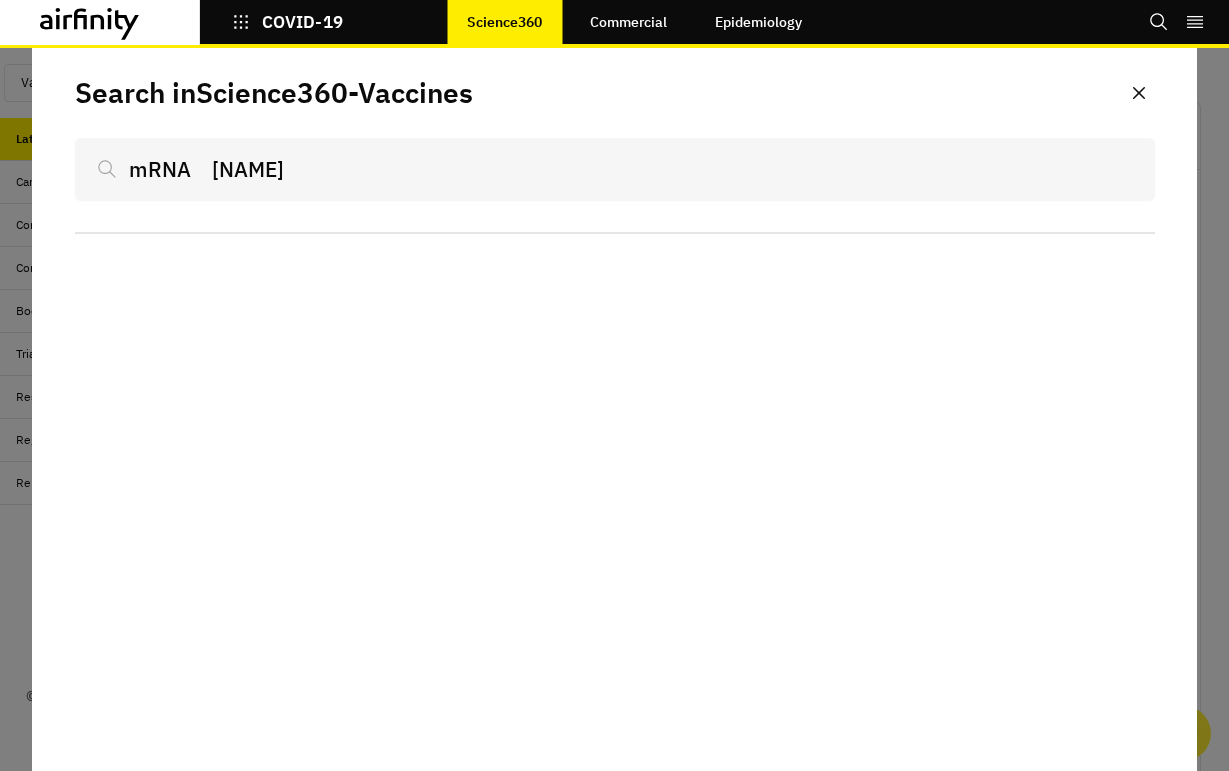 scroll, scrollTop: 0, scrollLeft: 0, axis: both 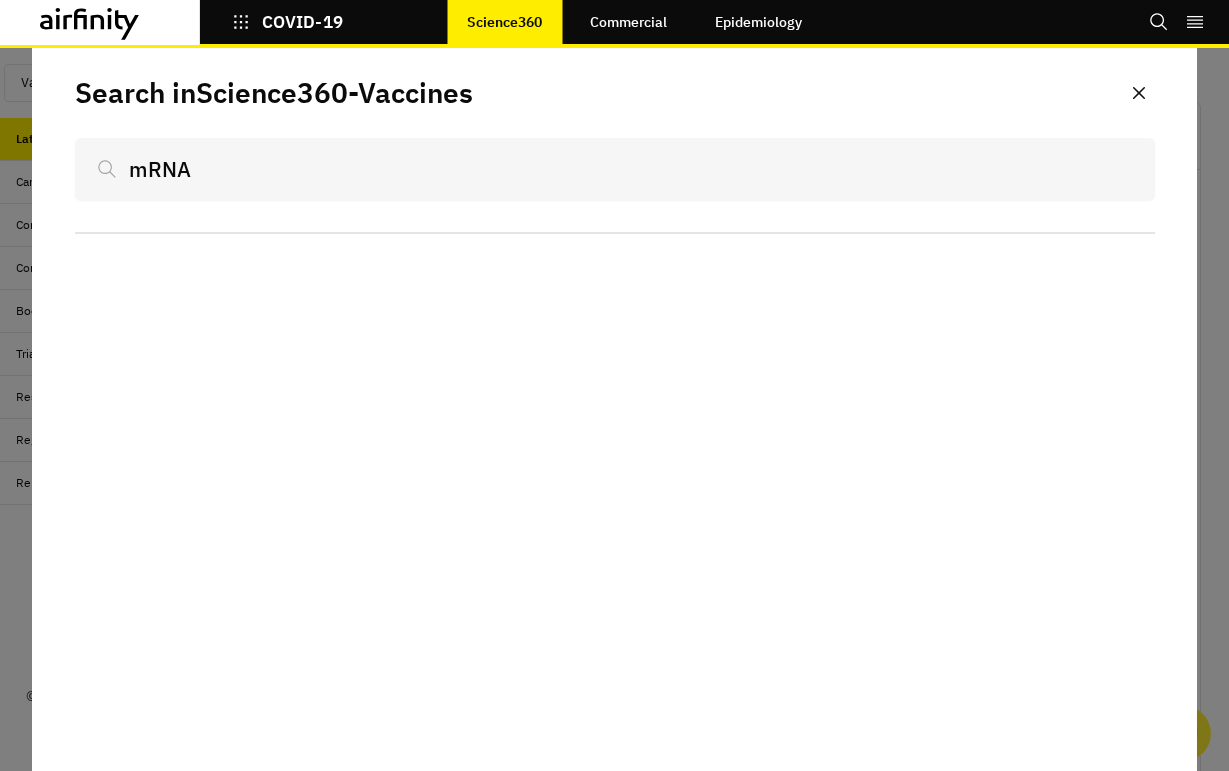 type on "mRNA" 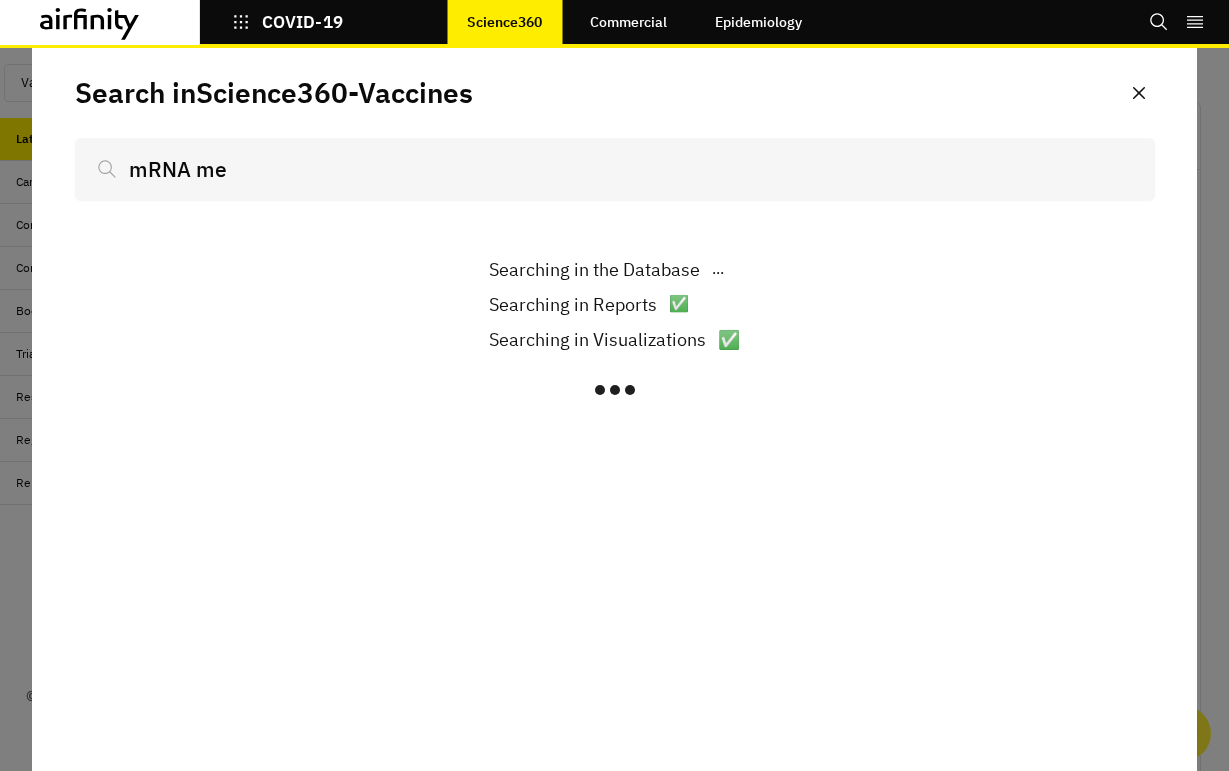 scroll, scrollTop: 0, scrollLeft: 0, axis: both 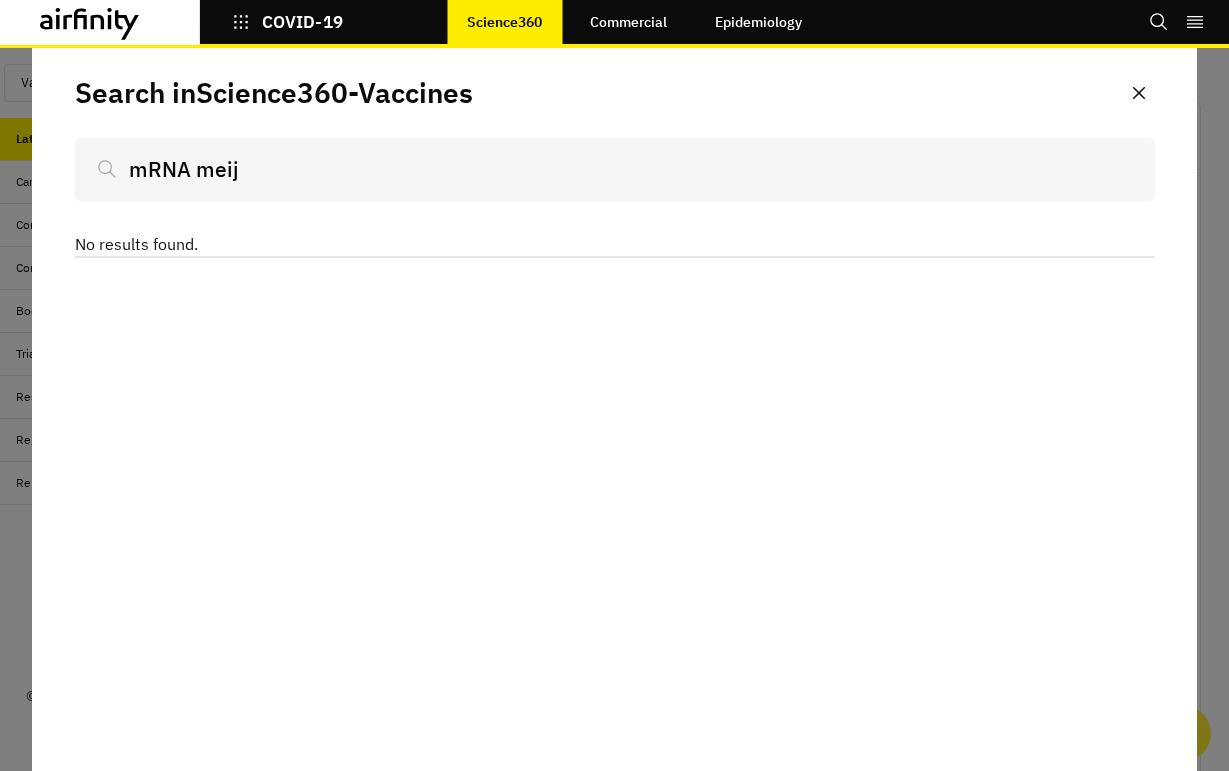 type on "mRNA mei" 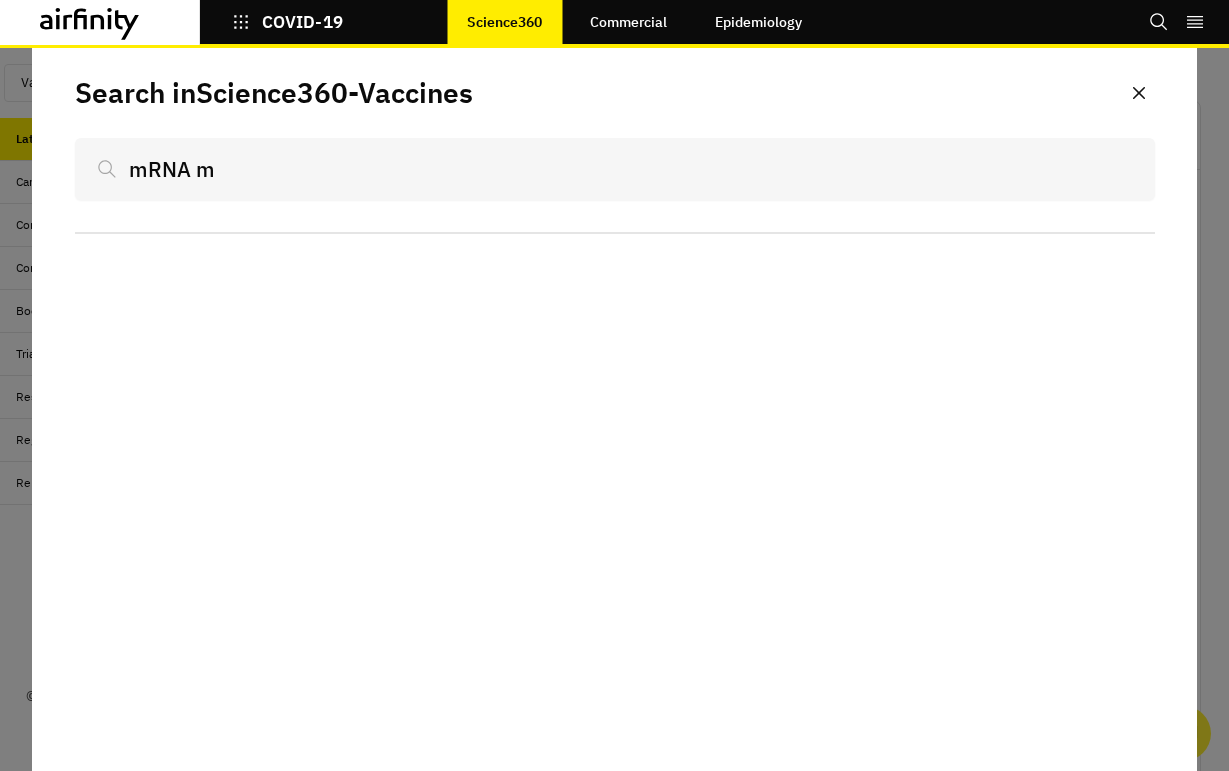 scroll, scrollTop: 0, scrollLeft: 0, axis: both 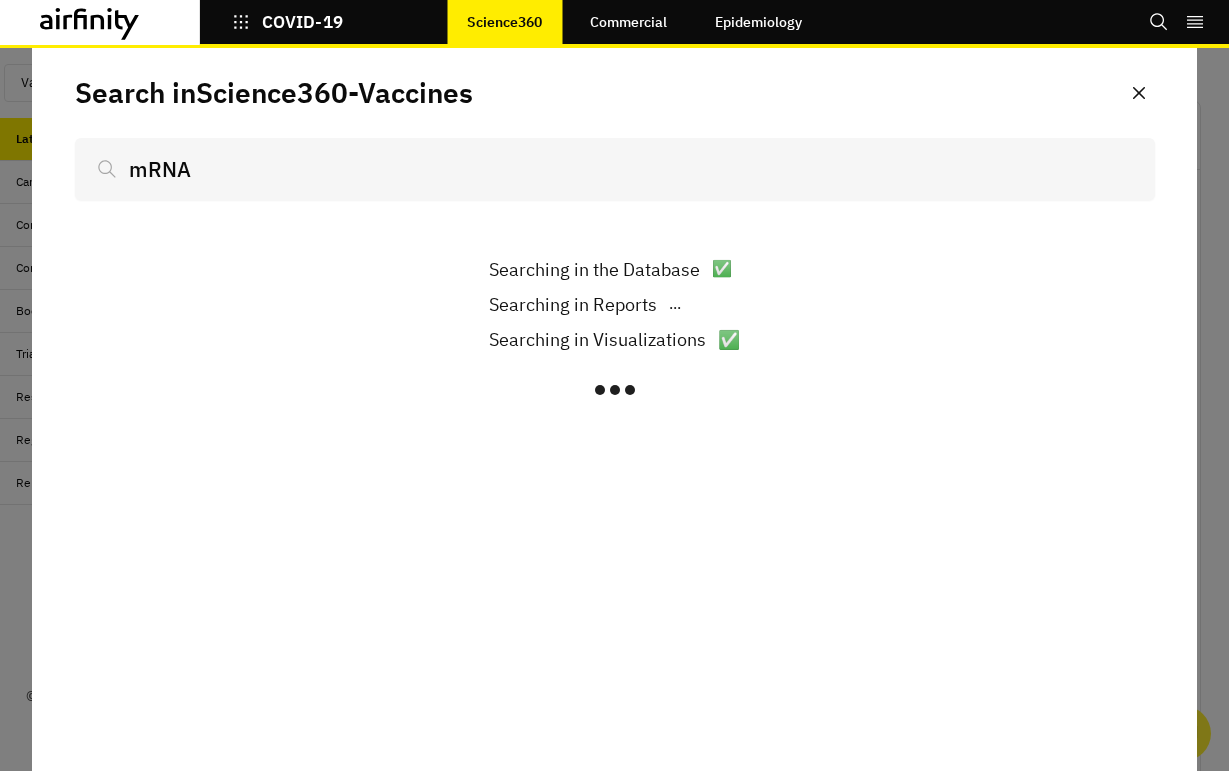 type on "mRNA" 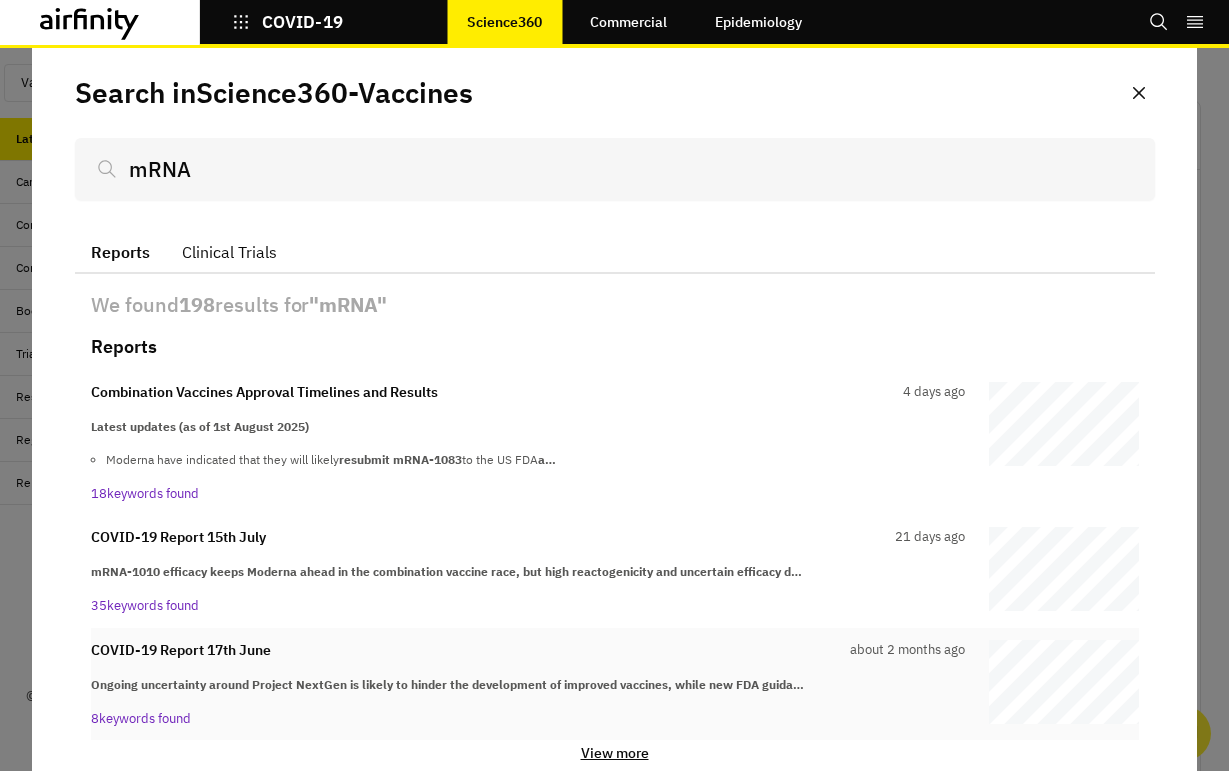 click on "Ongoing uncertainty around Project NextGen is likely to hinder the development of improved vaccines, while new FDA guida…" at bounding box center [447, 684] 